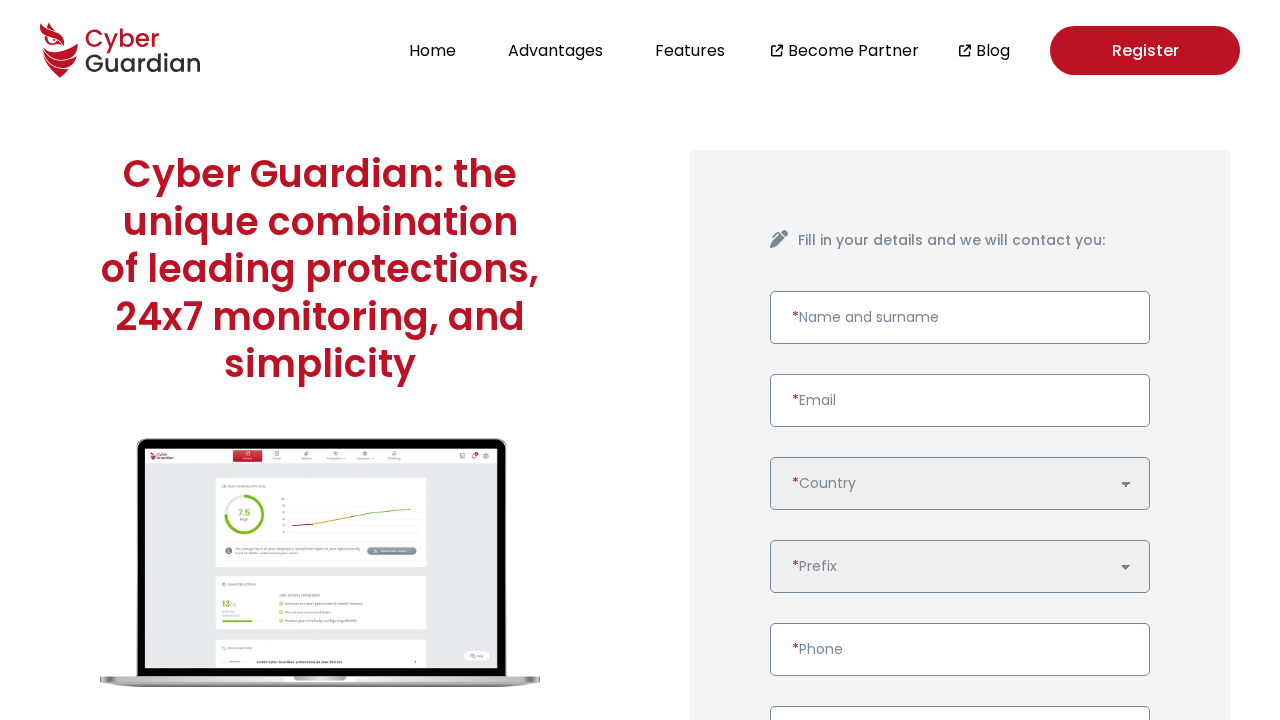 scroll, scrollTop: 0, scrollLeft: 0, axis: both 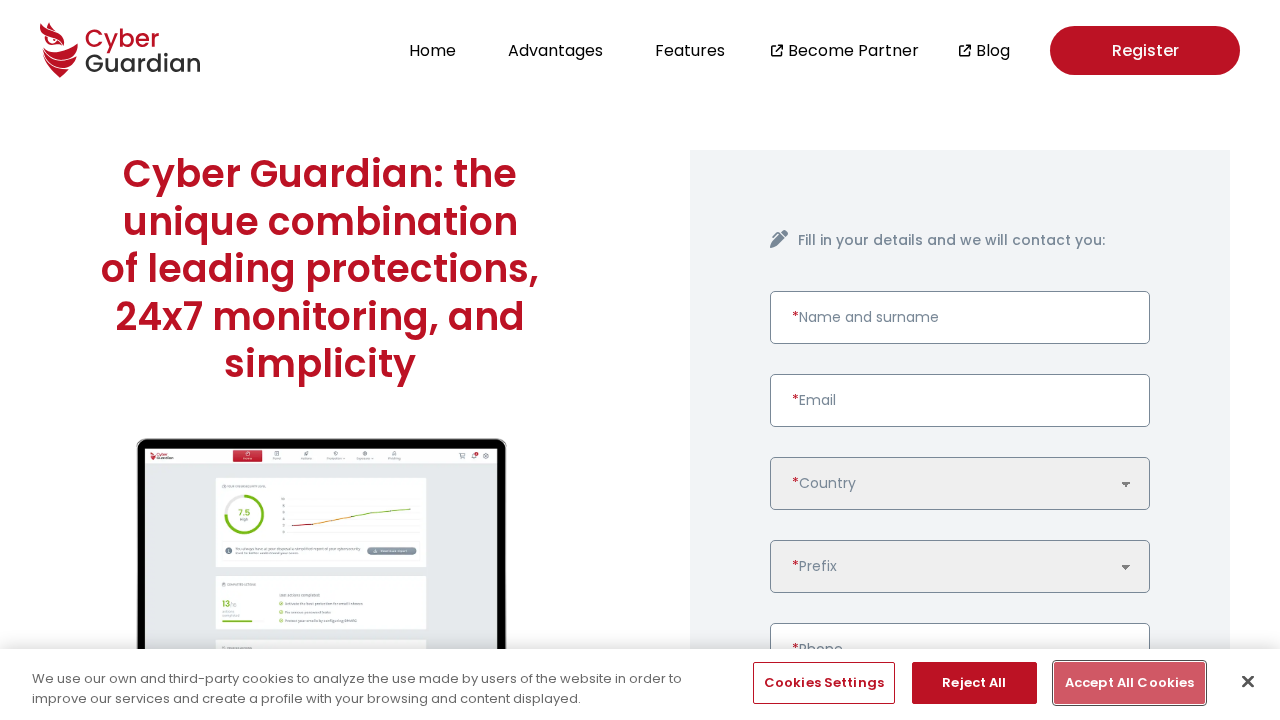 click on "Accept All Cookies" at bounding box center [1129, 683] 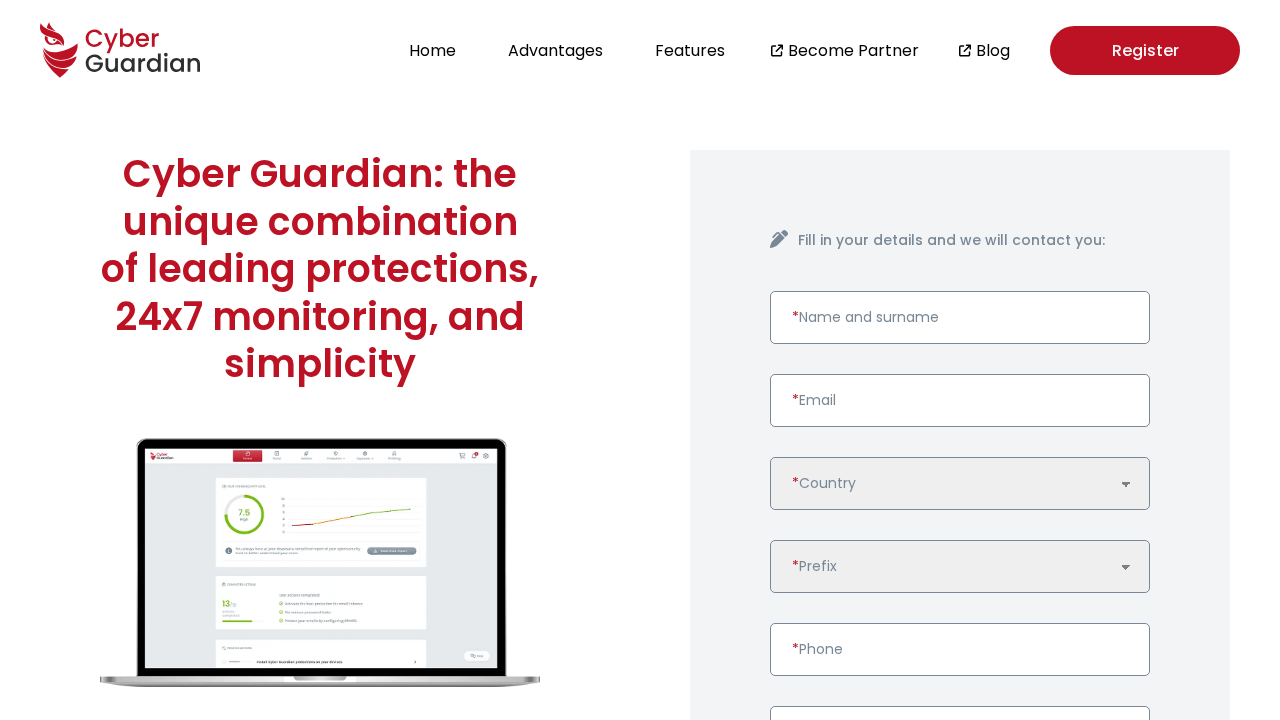 scroll, scrollTop: 5143, scrollLeft: 0, axis: vertical 